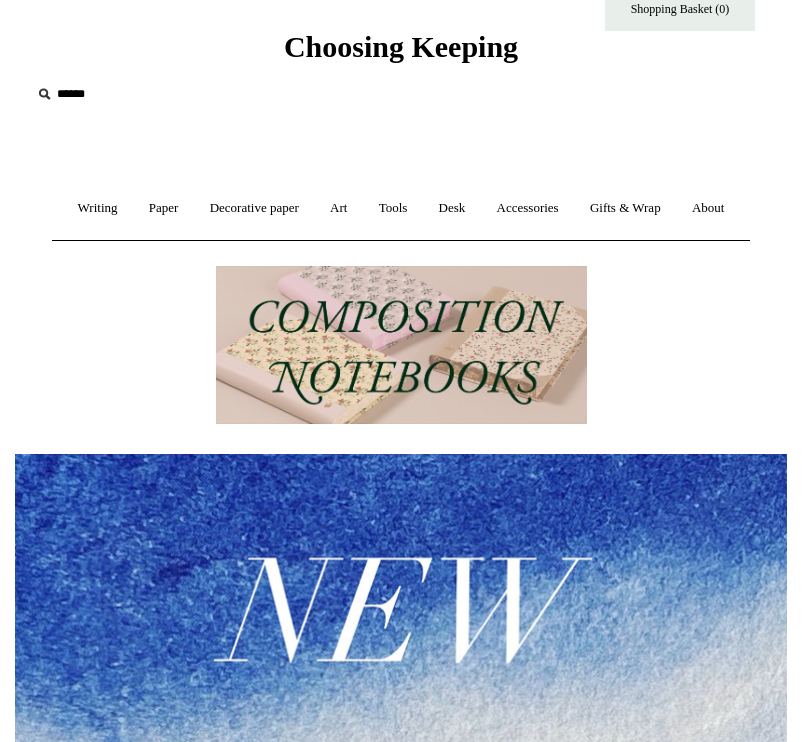 scroll, scrollTop: 0, scrollLeft: 0, axis: both 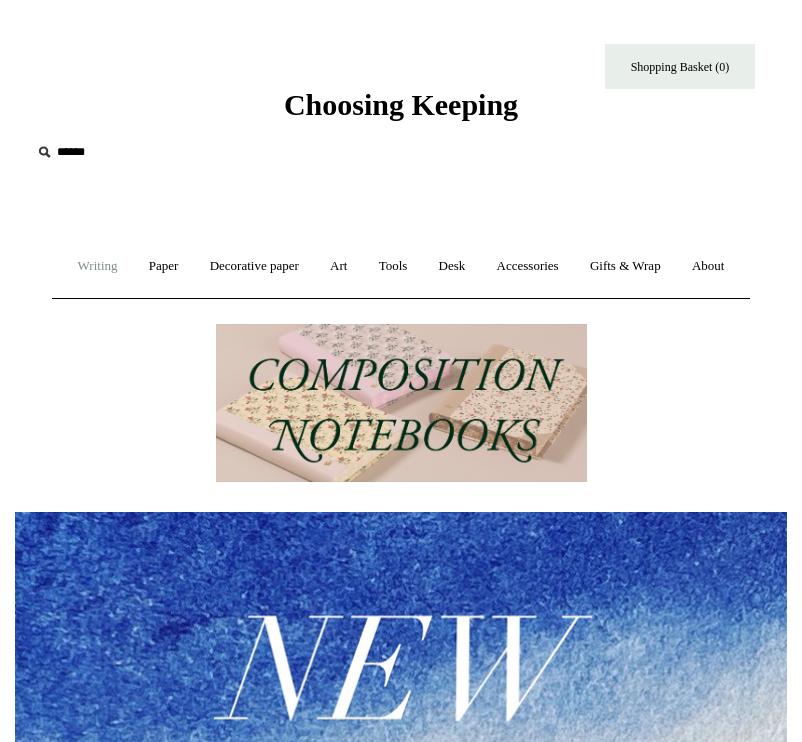 click on "Writing +" at bounding box center [98, 266] 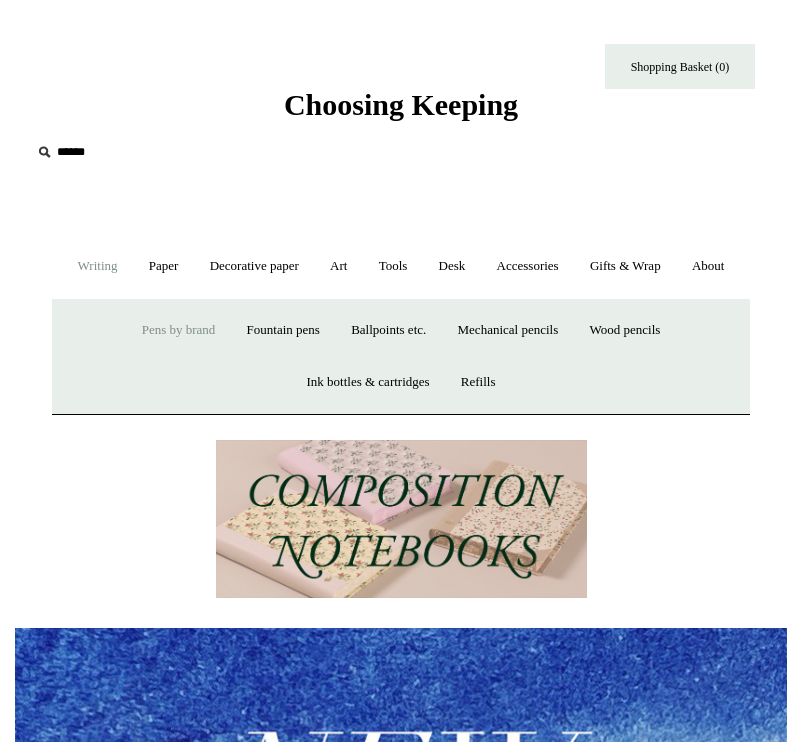 click on "Pens by brand +" at bounding box center [179, 330] 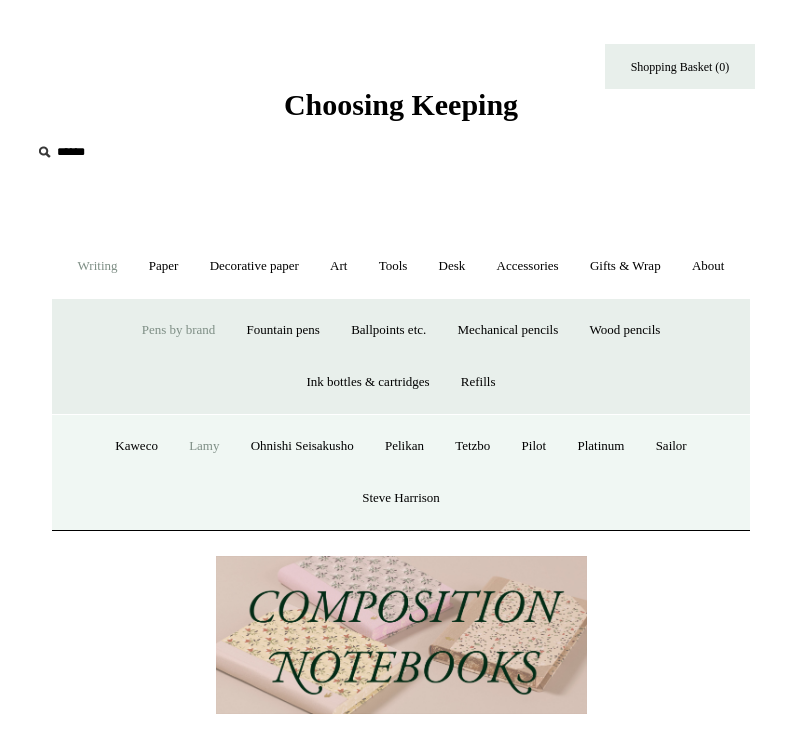 click on "Lamy" at bounding box center [204, 446] 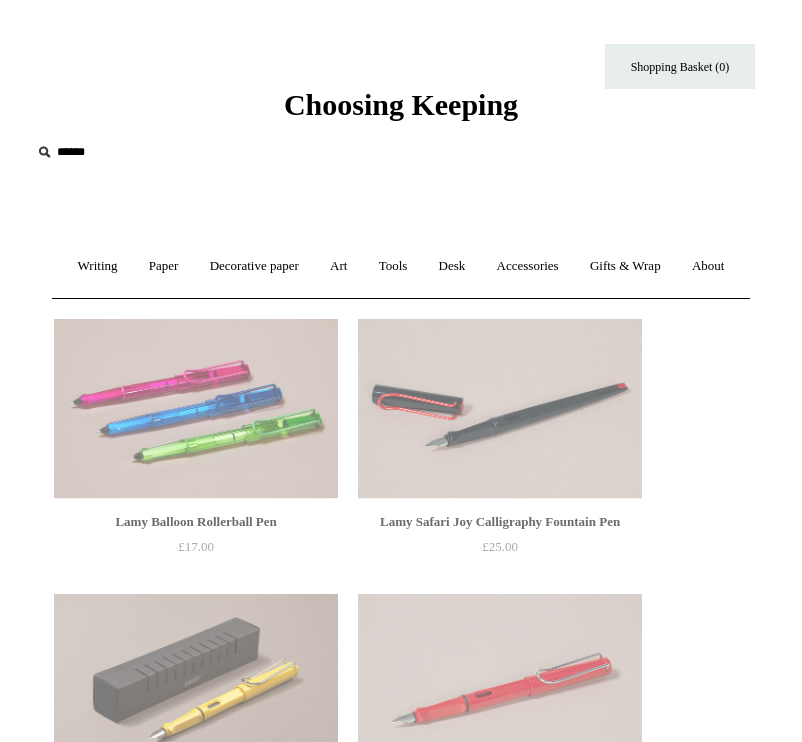 scroll, scrollTop: 0, scrollLeft: 0, axis: both 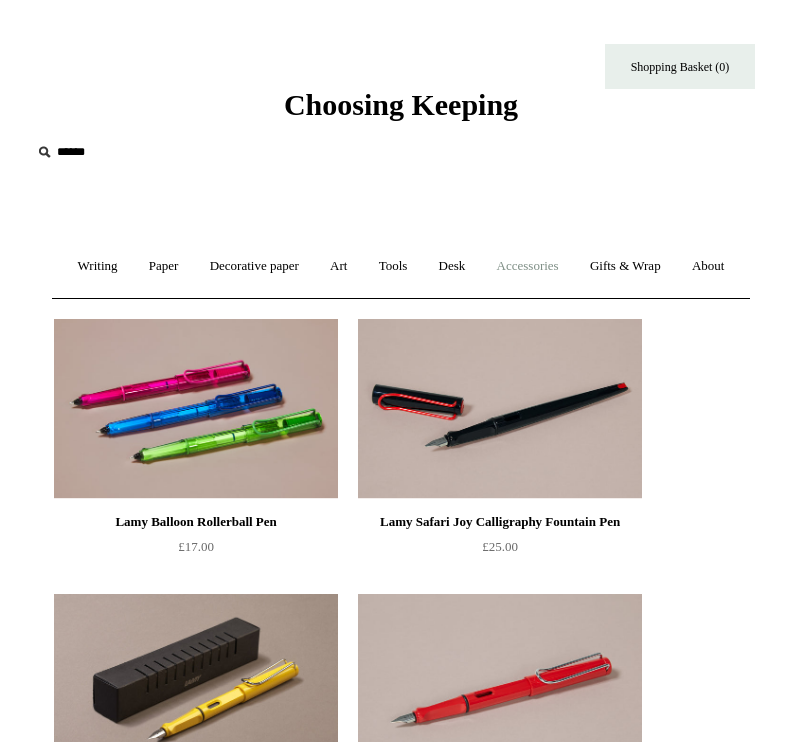 click on "Accessories +" at bounding box center [528, 266] 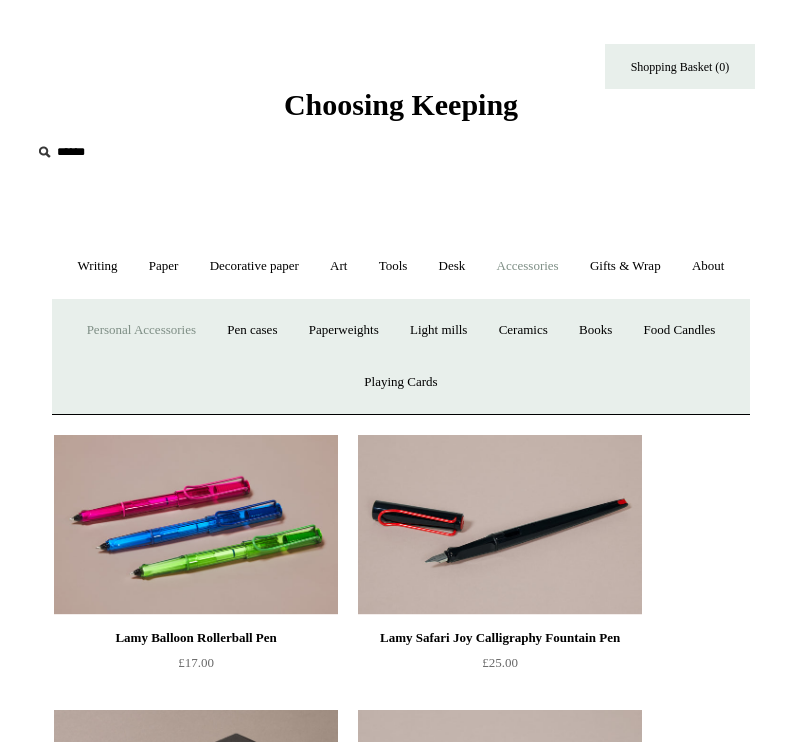 click on "Personal Accessories +" at bounding box center (141, 330) 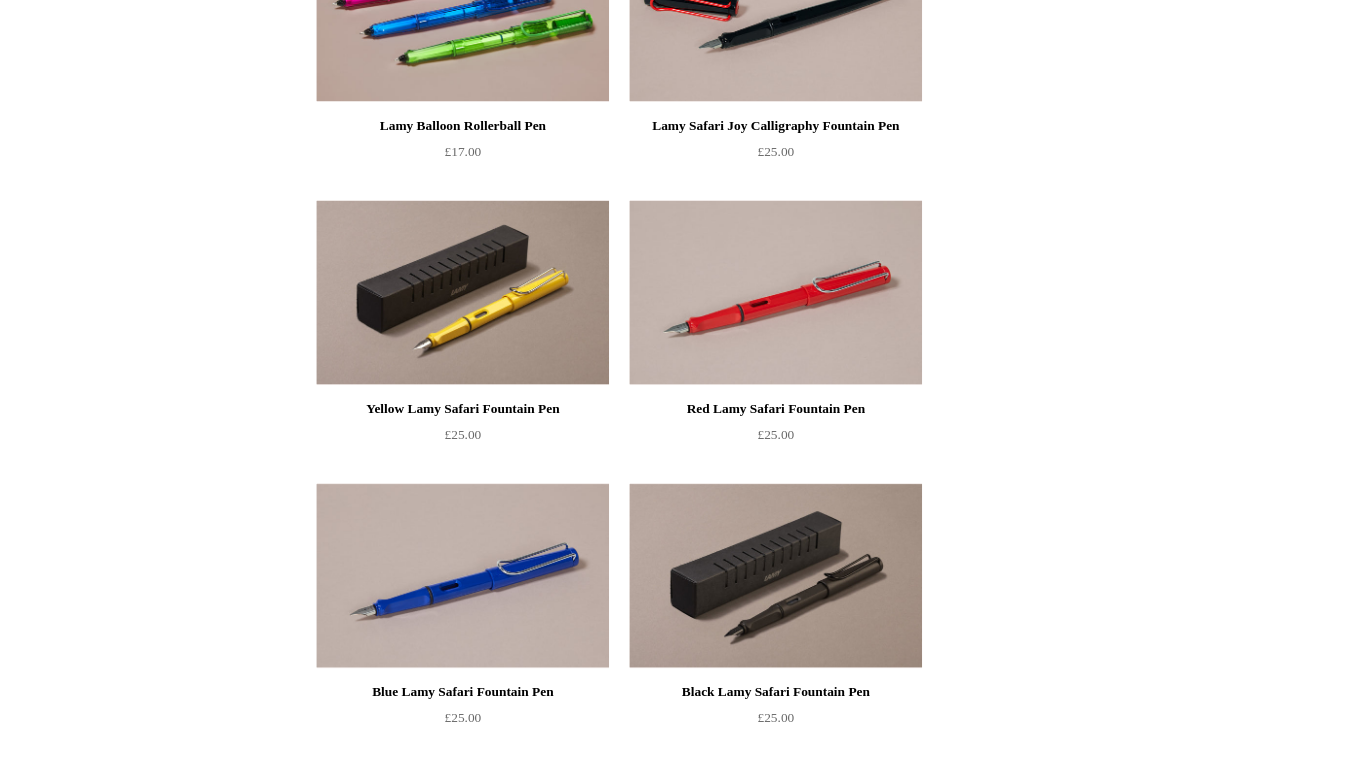 scroll, scrollTop: 0, scrollLeft: 0, axis: both 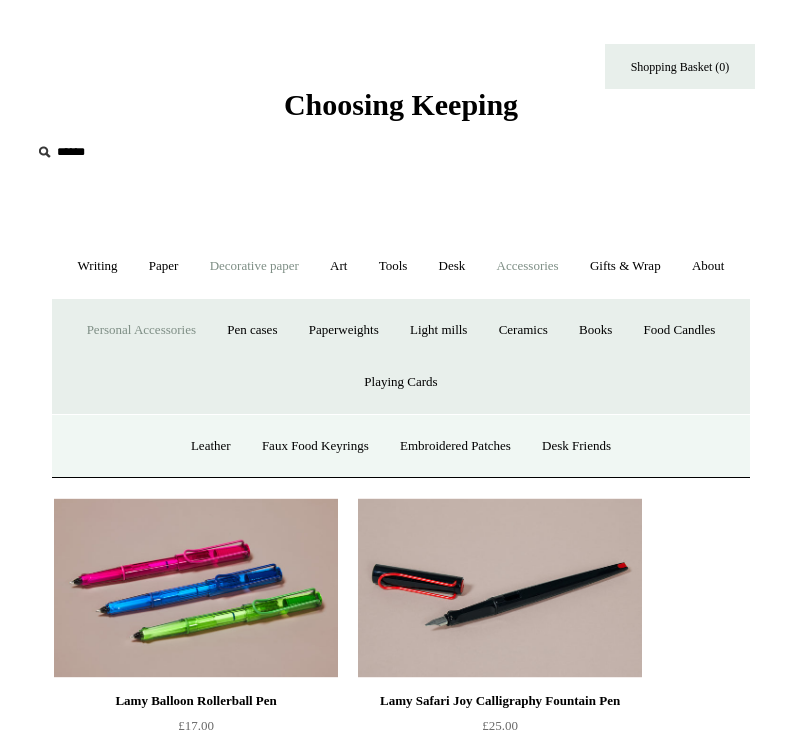 click on "Decorative paper +" at bounding box center (254, 266) 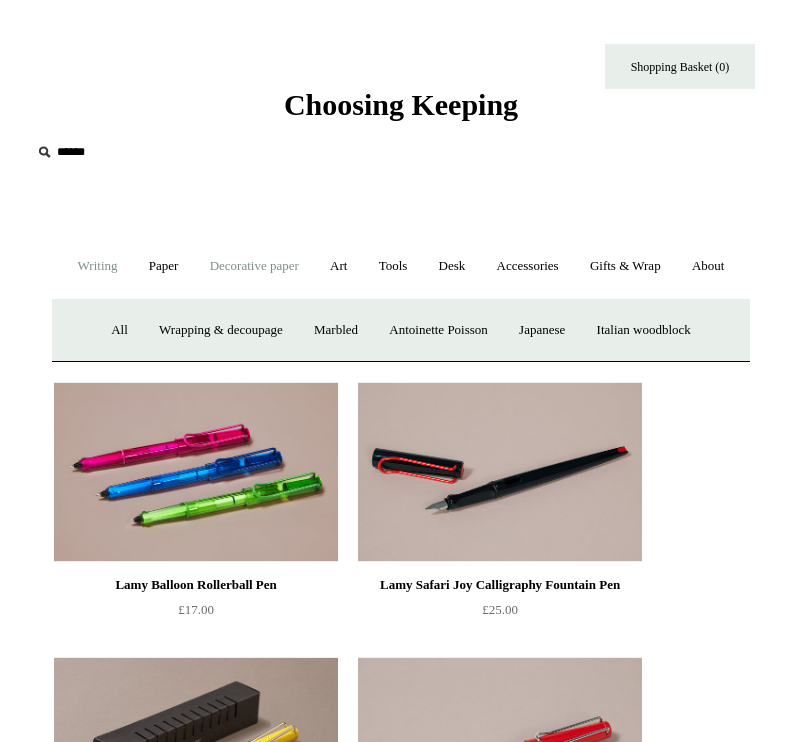 click on "Writing +" at bounding box center [98, 266] 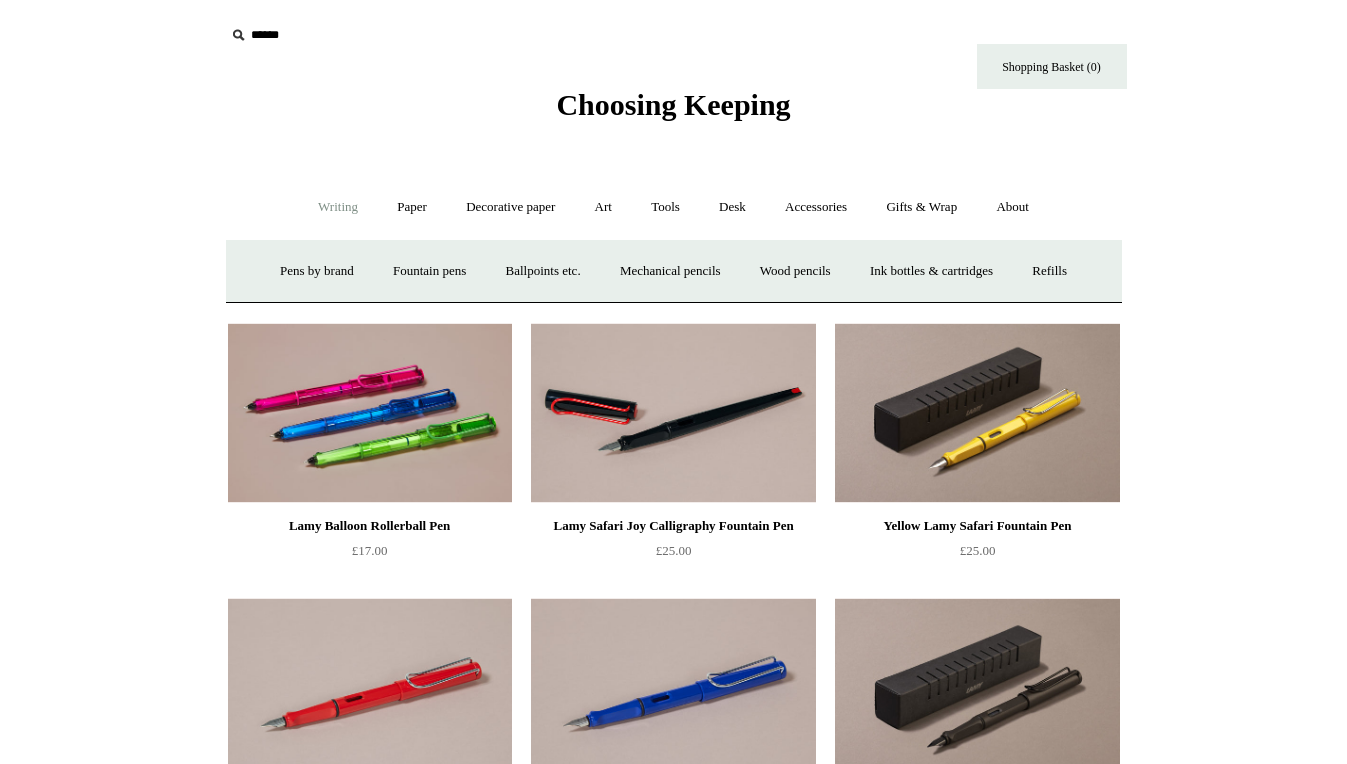 click on "Writing -" at bounding box center [338, 207] 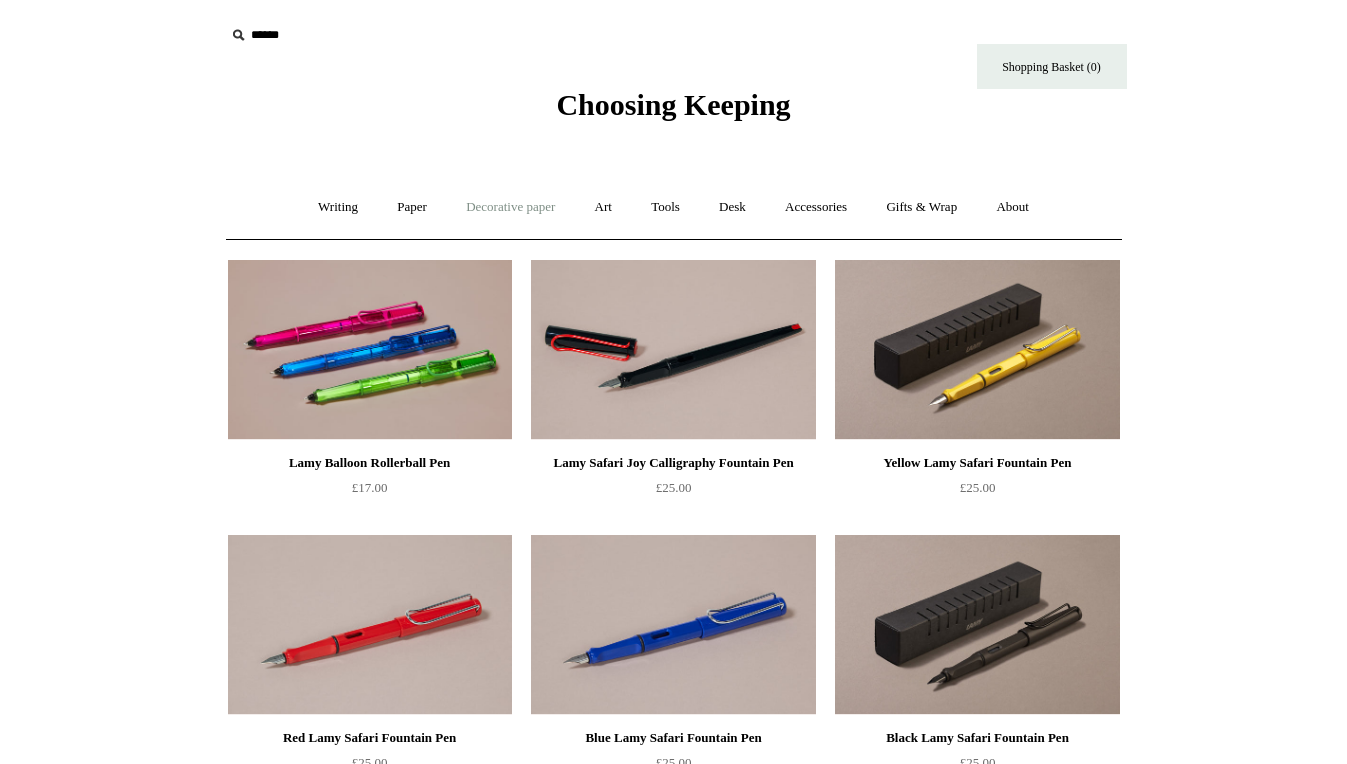 click on "Decorative paper +" at bounding box center (510, 207) 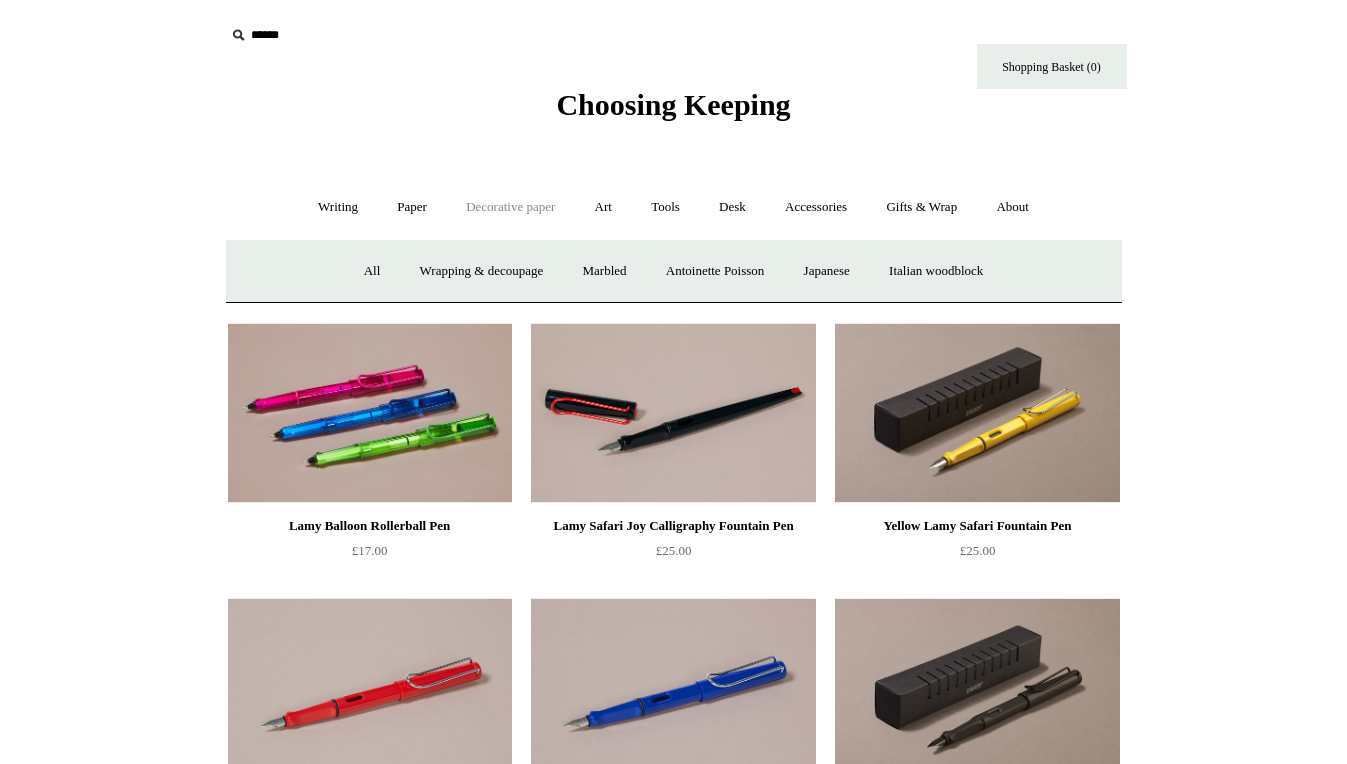 click on "Decorative paper -" at bounding box center (510, 207) 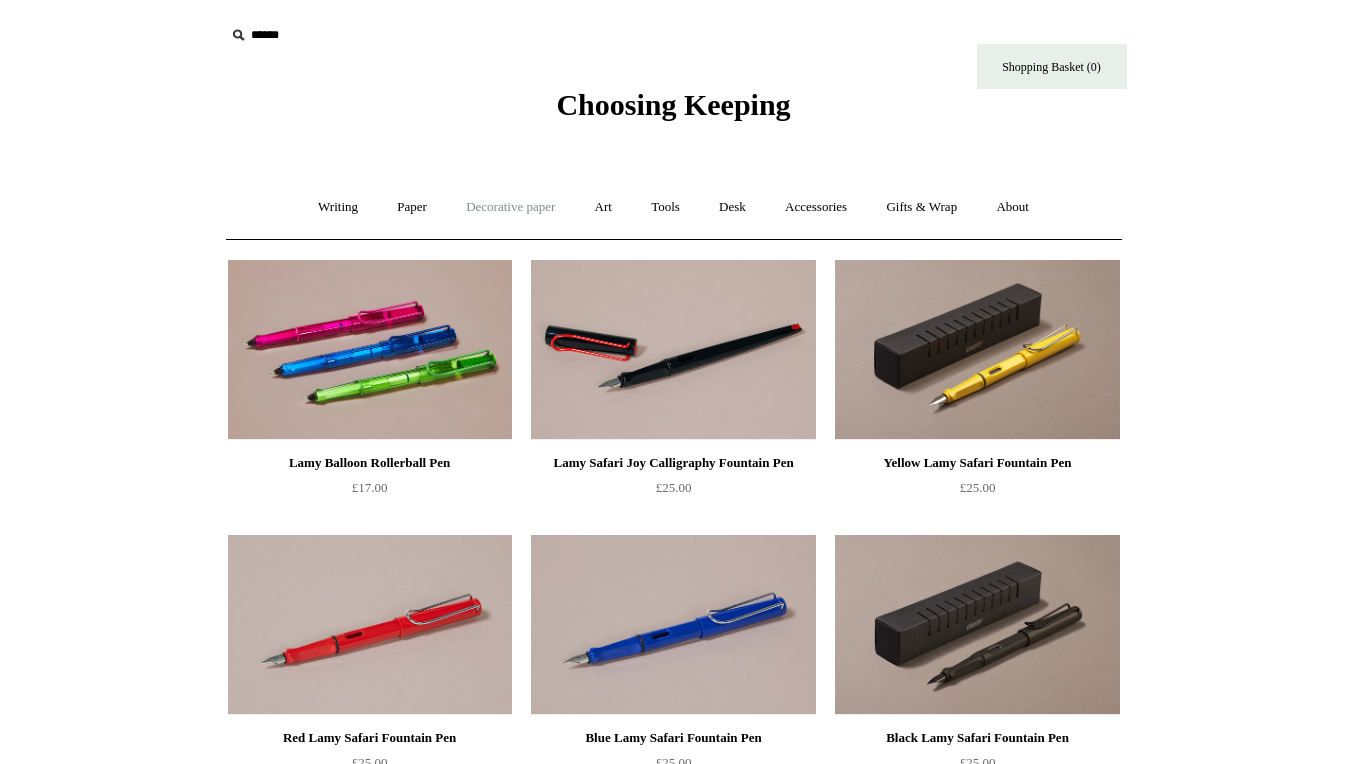click on "Decorative paper +" at bounding box center [510, 207] 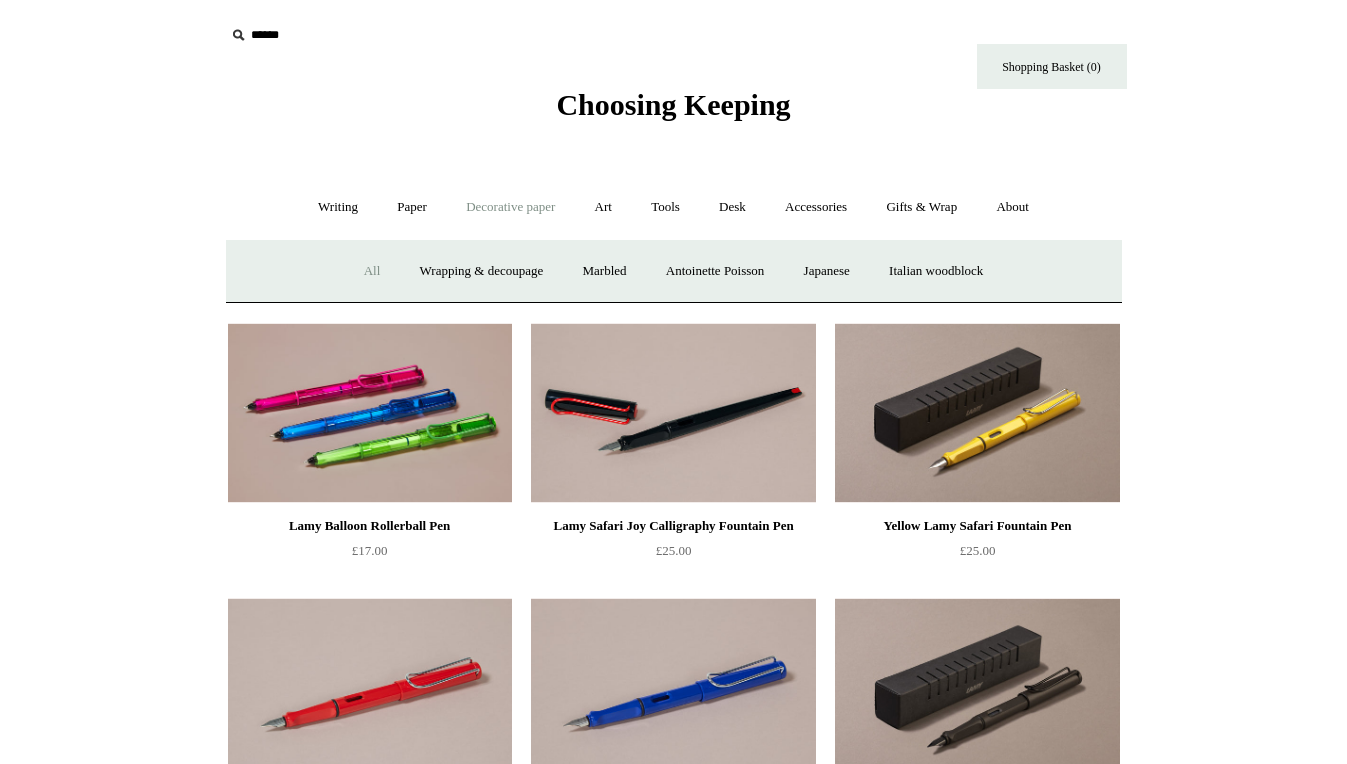 click on "All" at bounding box center [372, 271] 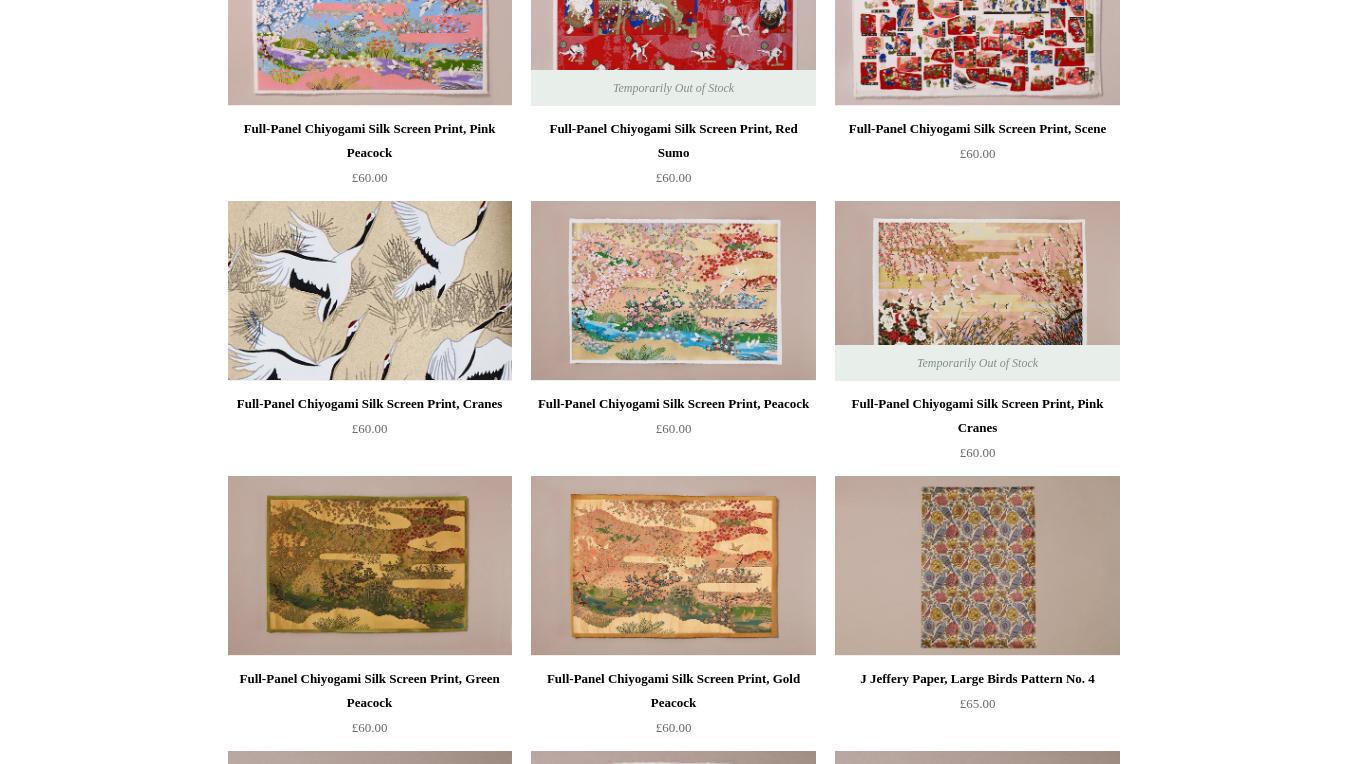 scroll, scrollTop: 0, scrollLeft: 0, axis: both 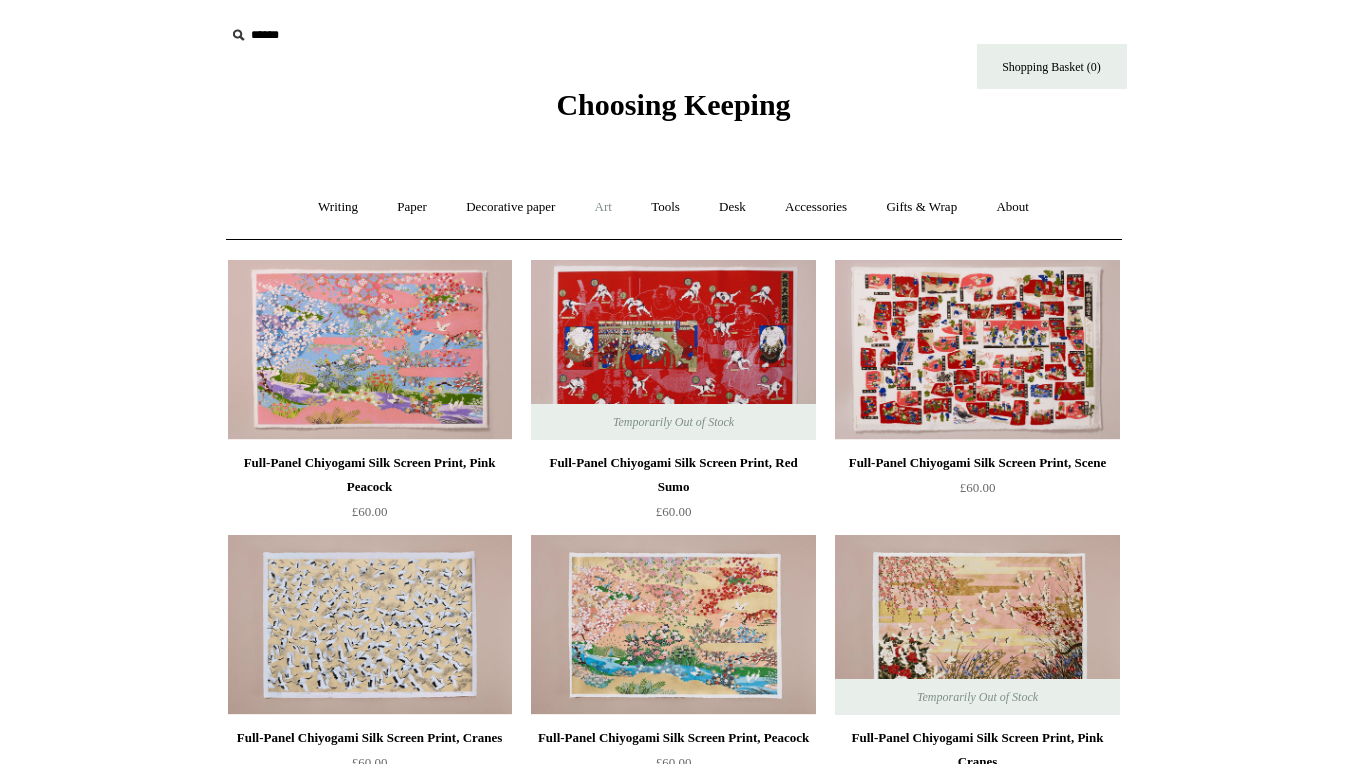 click on "Art +" at bounding box center [603, 207] 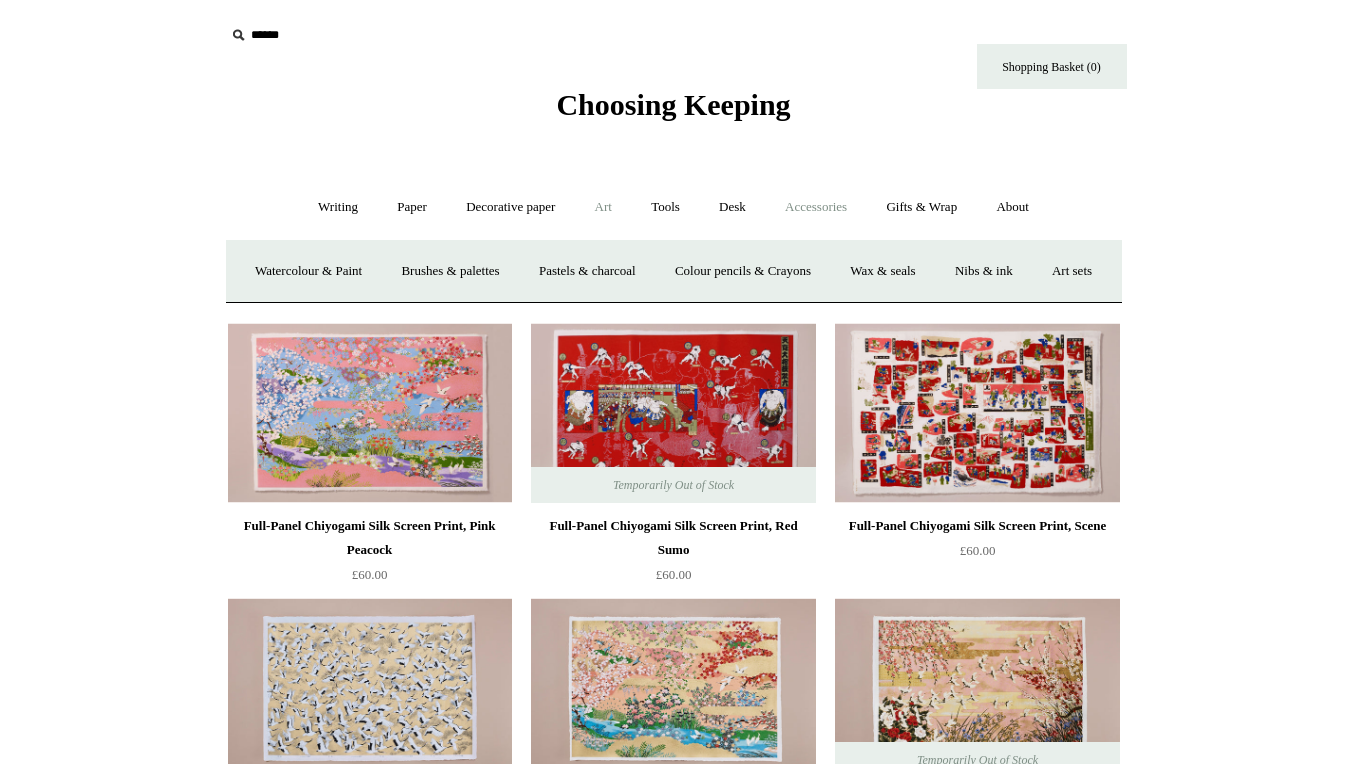 click on "Accessories +" at bounding box center (816, 207) 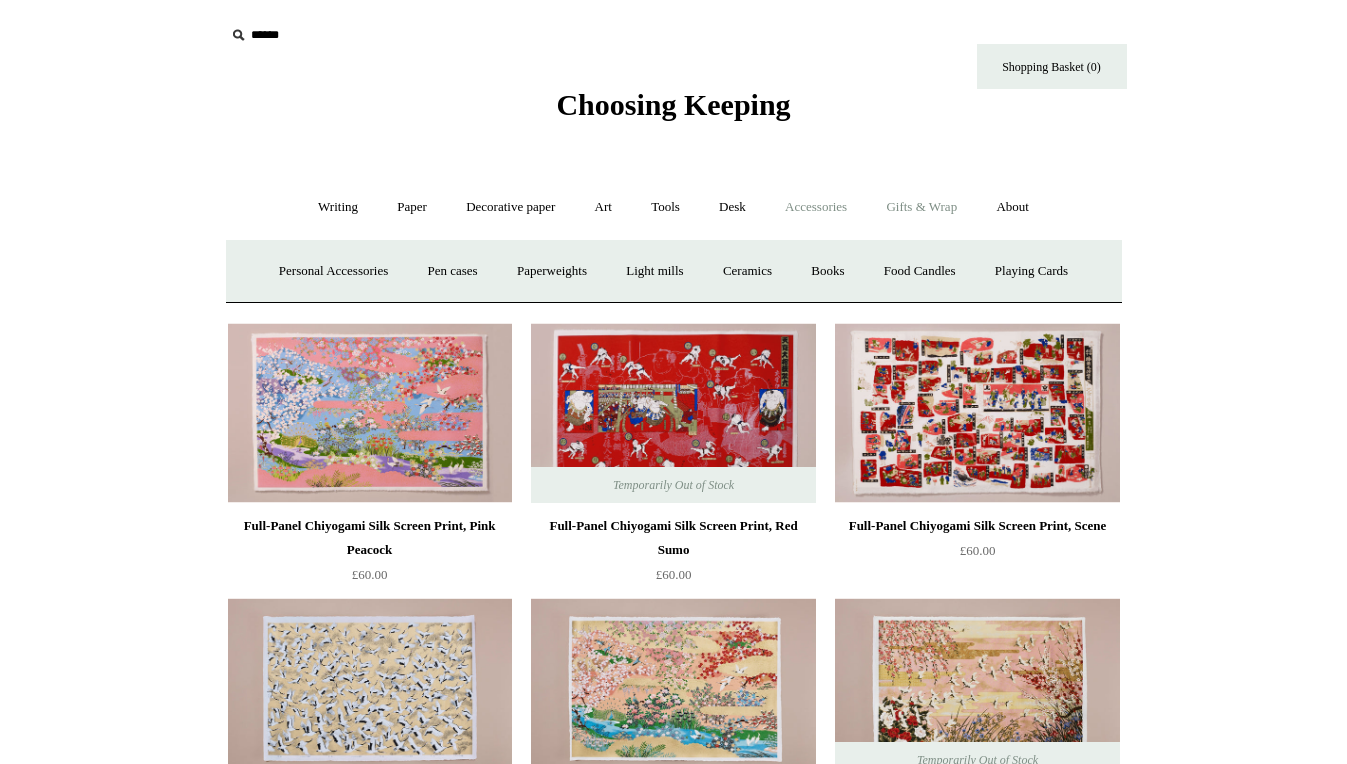 click on "Gifts & Wrap +" at bounding box center (921, 207) 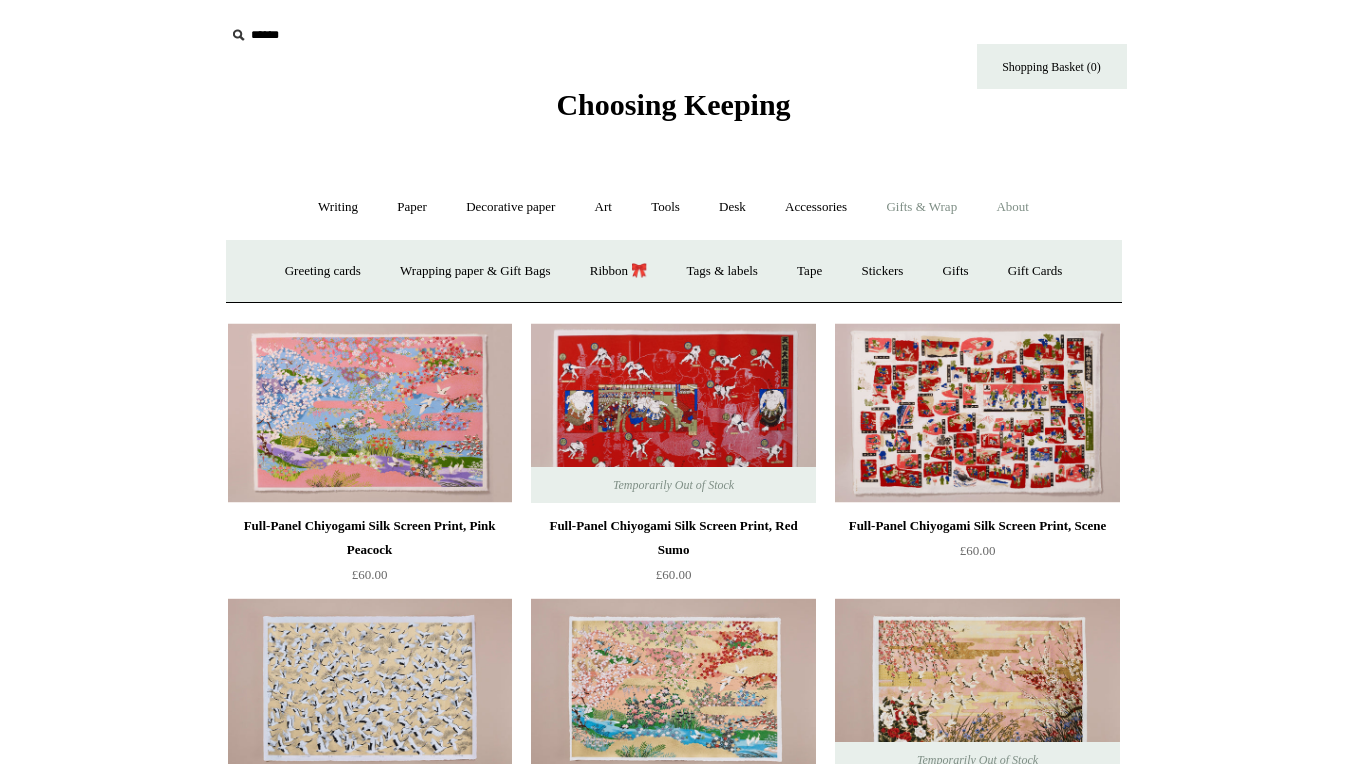 click on "About +" at bounding box center (1012, 207) 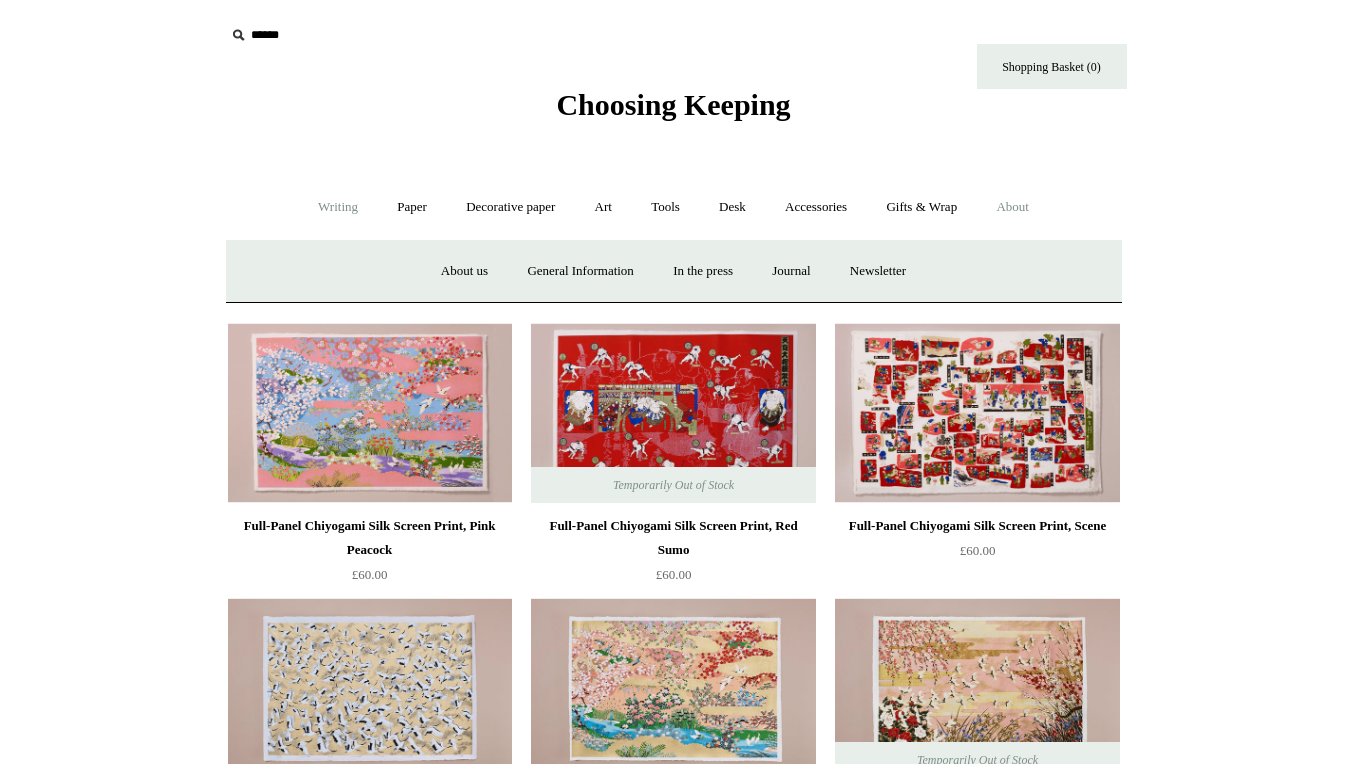 click on "Writing +" at bounding box center (338, 207) 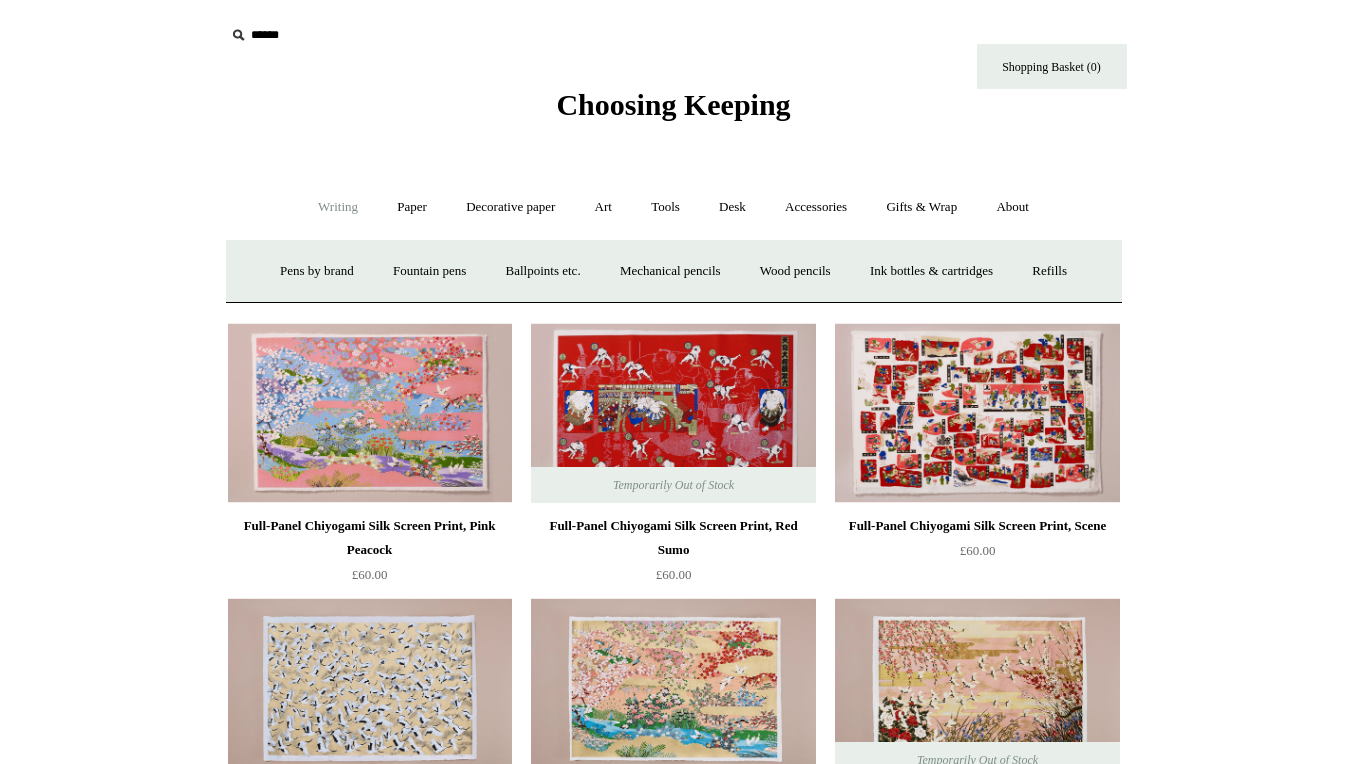 click on "Choosing Keeping" at bounding box center [673, 104] 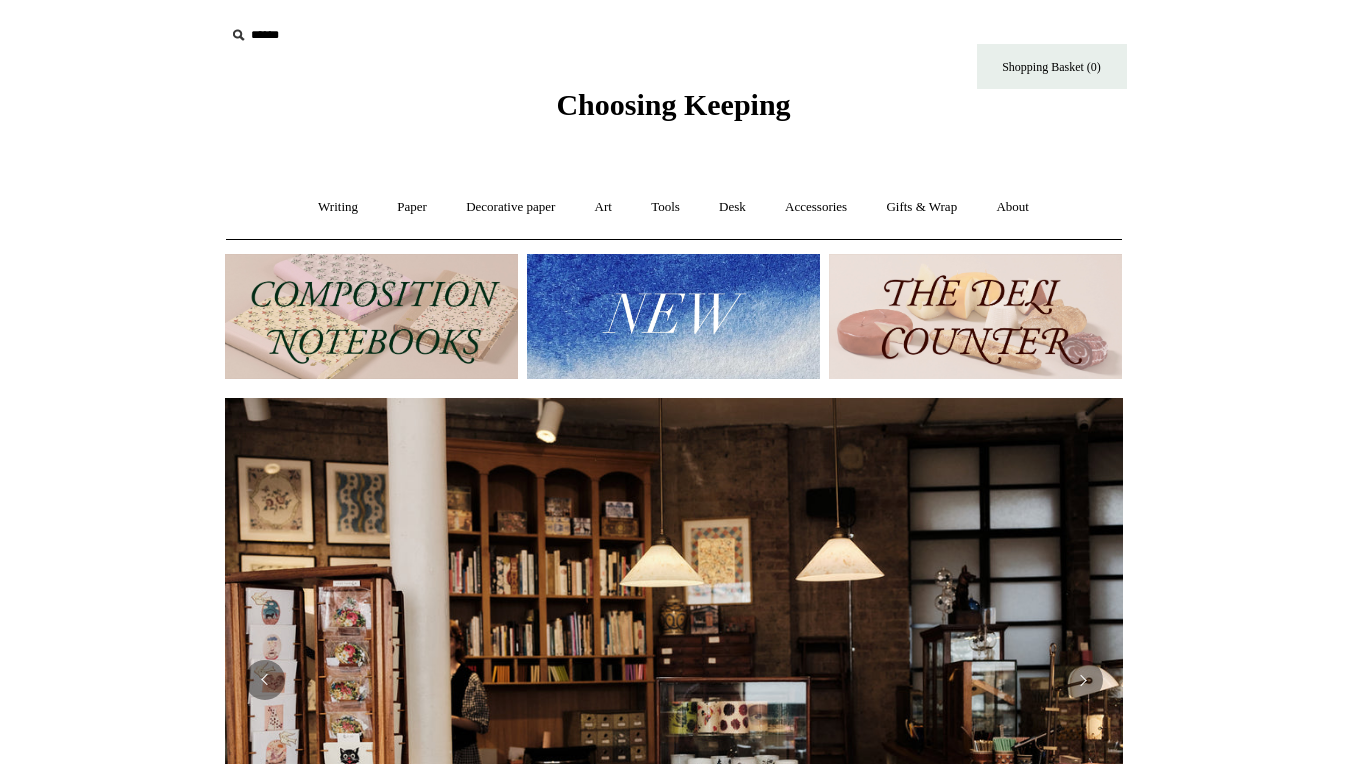 scroll, scrollTop: 0, scrollLeft: 0, axis: both 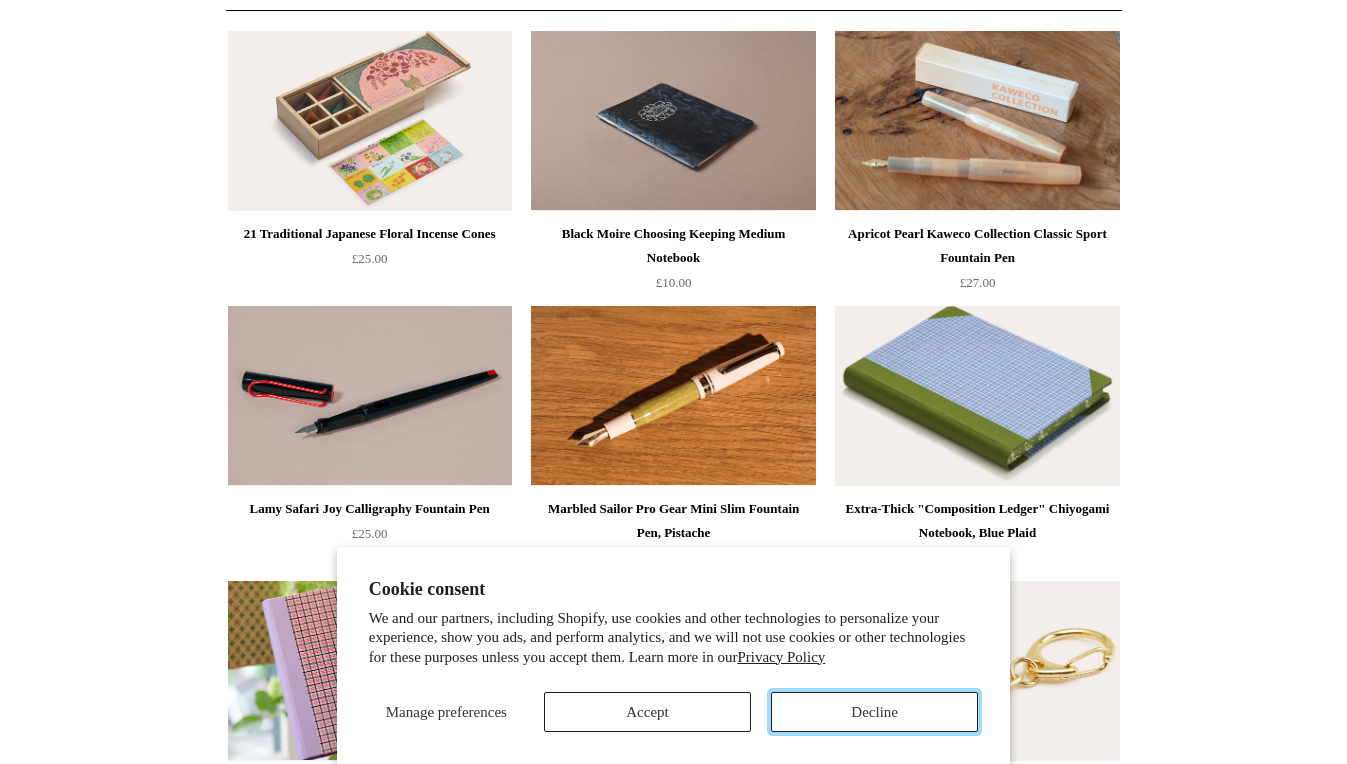 click on "Decline" at bounding box center [874, 712] 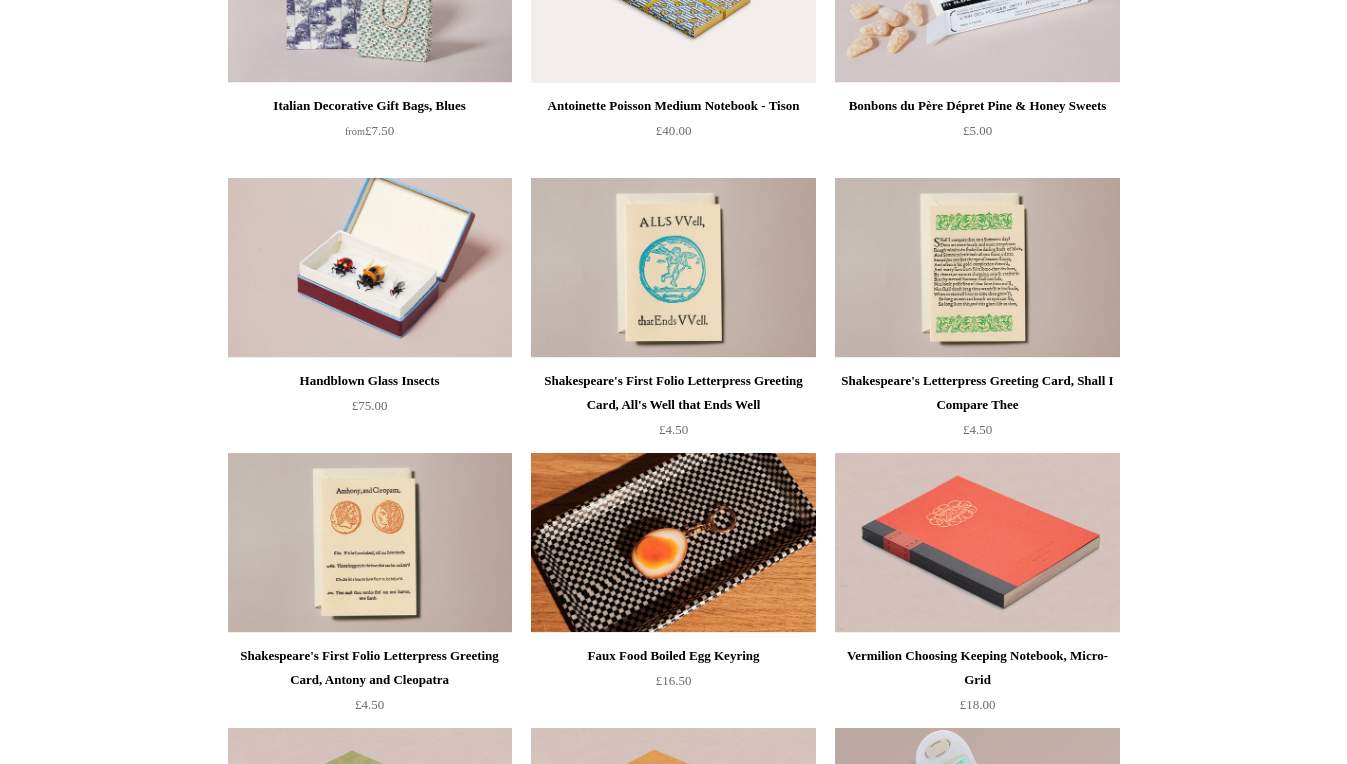 scroll, scrollTop: 4219, scrollLeft: 0, axis: vertical 